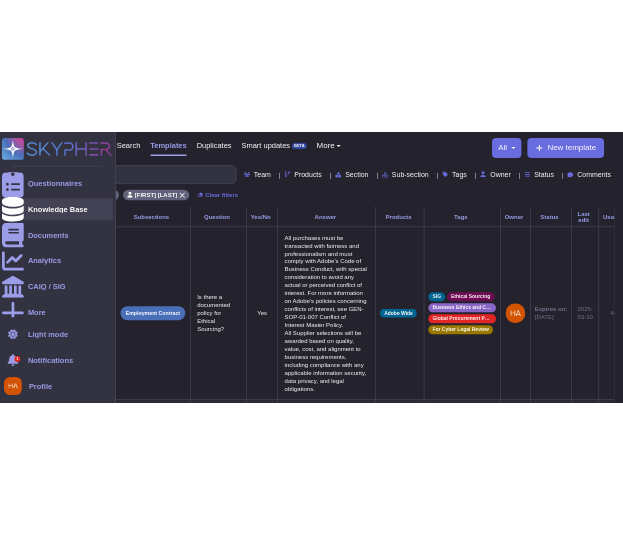 scroll, scrollTop: 0, scrollLeft: 0, axis: both 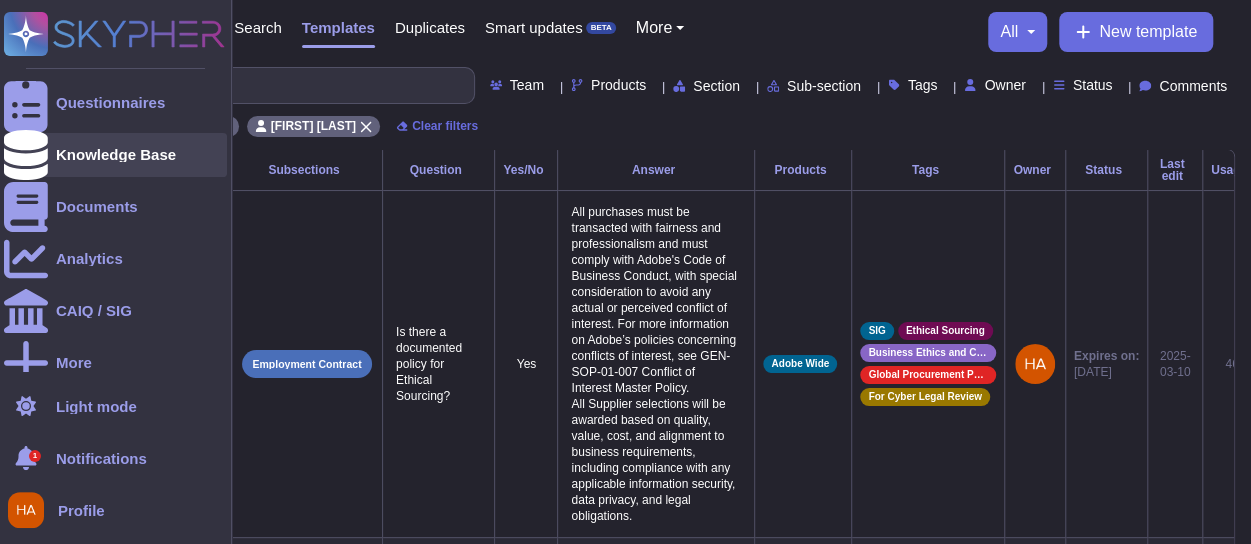 click at bounding box center (26, 155) 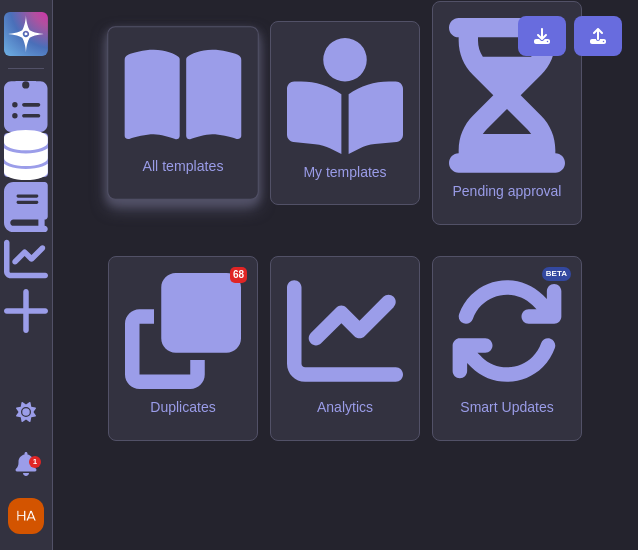 click 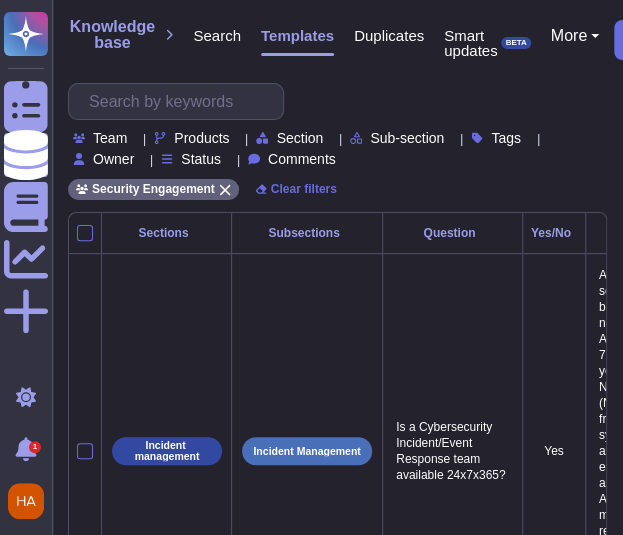click on "More" at bounding box center [565, 40] 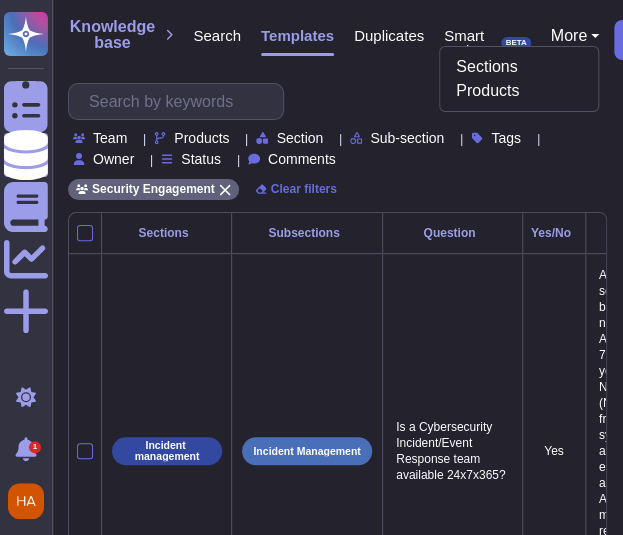 click on "Team Products Section Sub-section Tags Owner Status Comments" at bounding box center (337, 125) 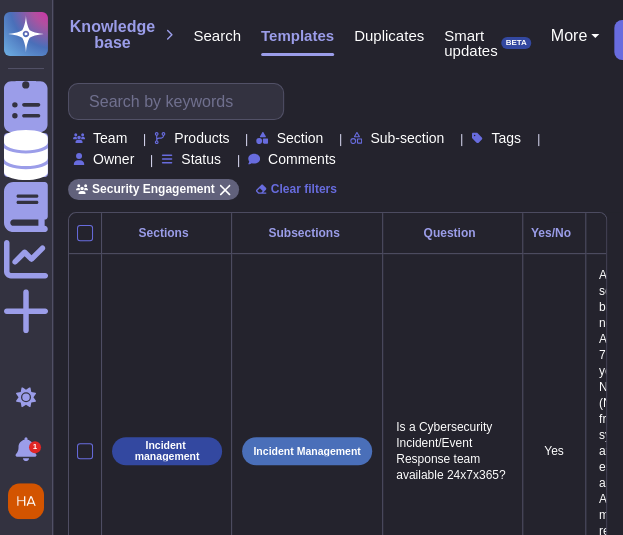 scroll, scrollTop: 0, scrollLeft: 195, axis: horizontal 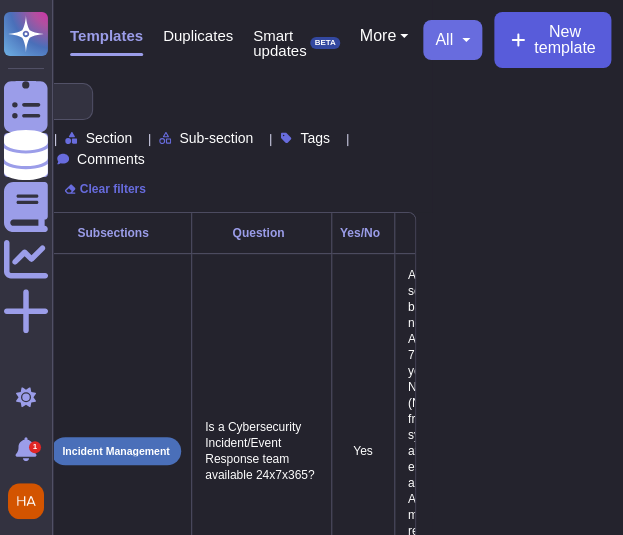 click on "New template" at bounding box center [564, 40] 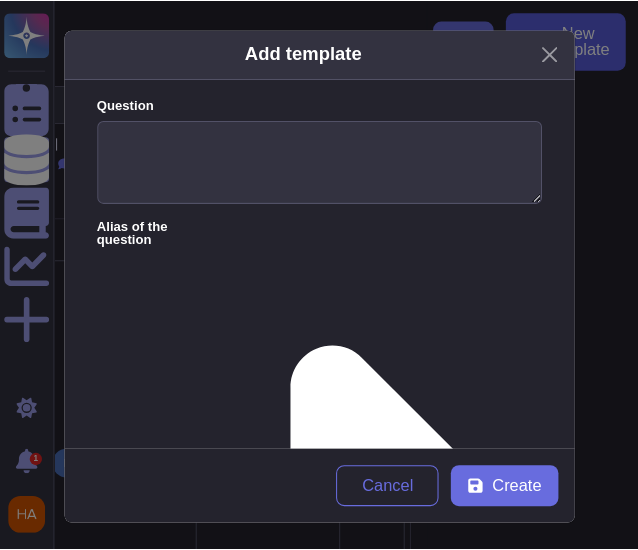 scroll, scrollTop: 0, scrollLeft: 180, axis: horizontal 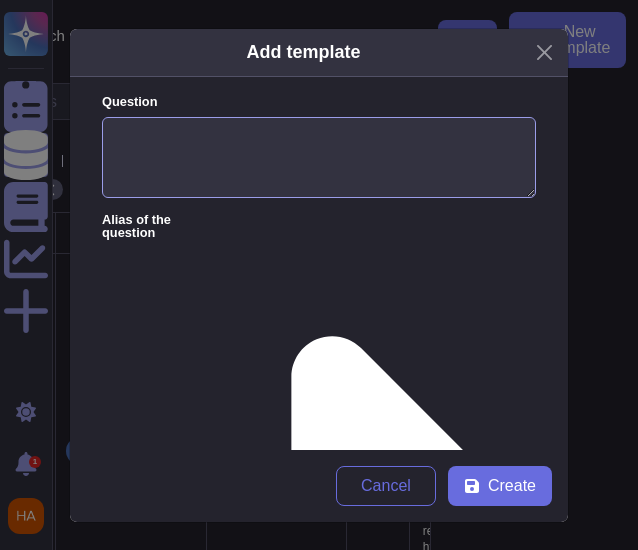 click on "Question" at bounding box center [319, 158] 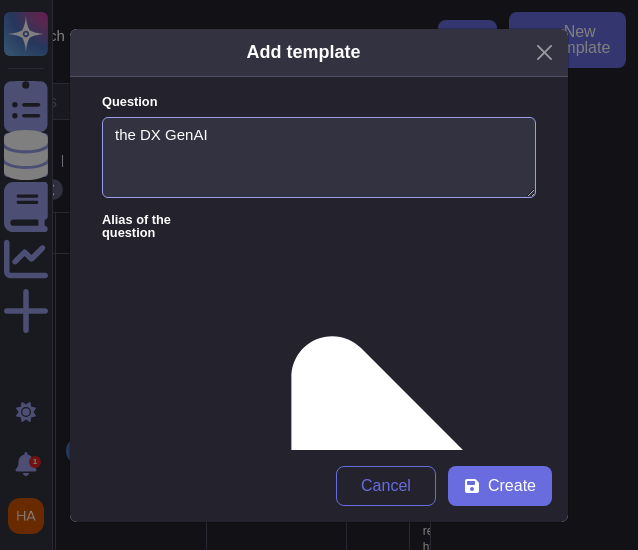 type on "the DX GenAI" 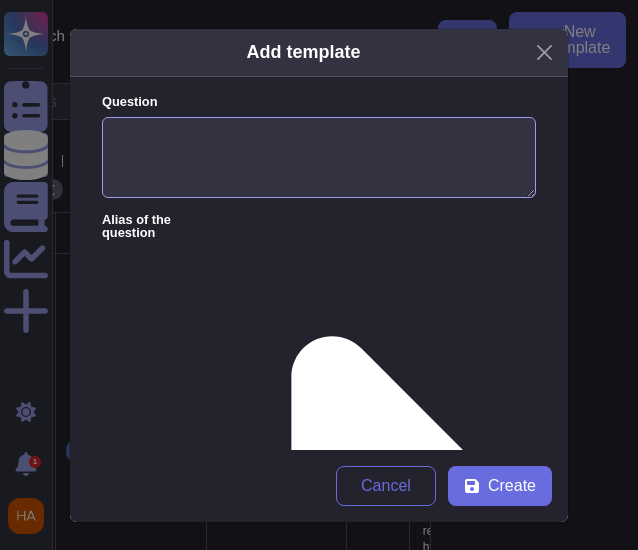 click on "Question" at bounding box center [319, 158] 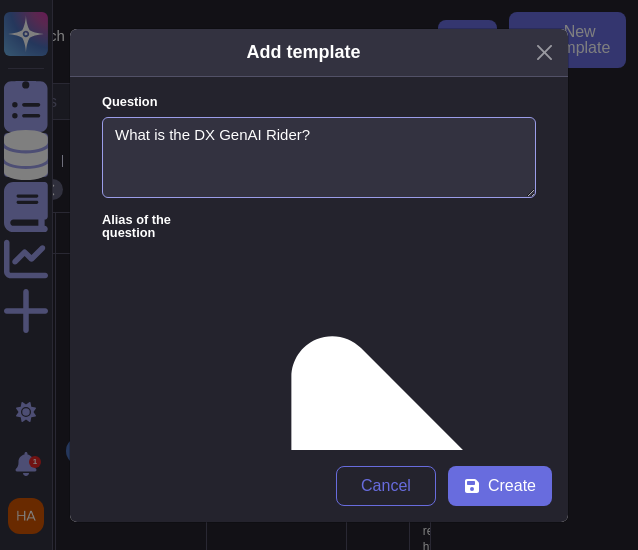 click on "What is the DX GenAI Rider?" at bounding box center (319, 158) 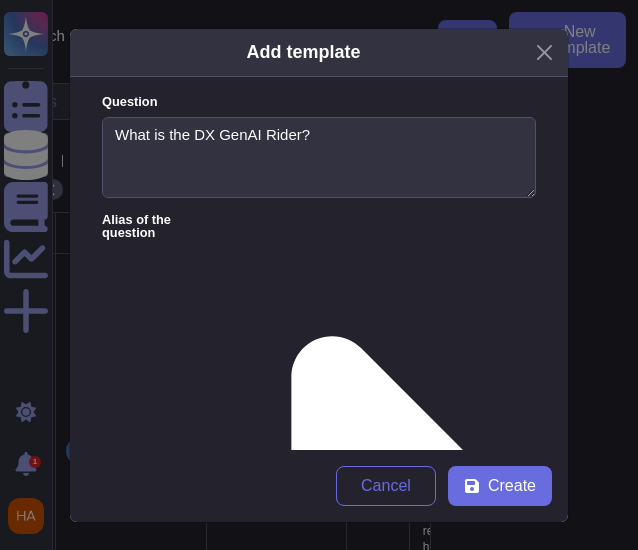 type on "What is the DX GenAI Rider?" 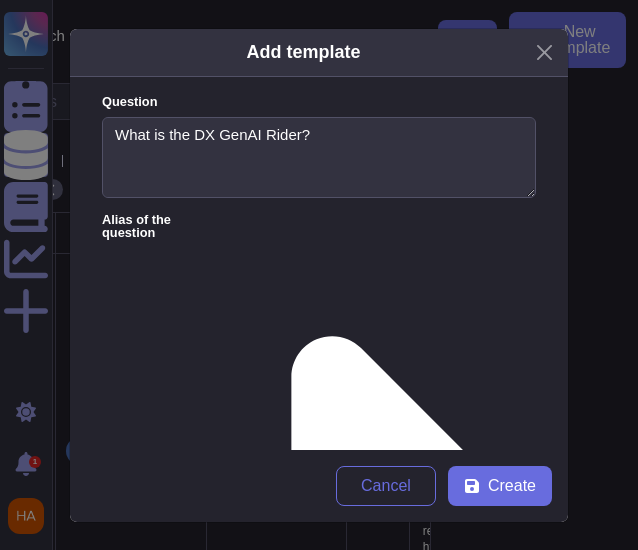 click on "Answer" at bounding box center [319, 959] 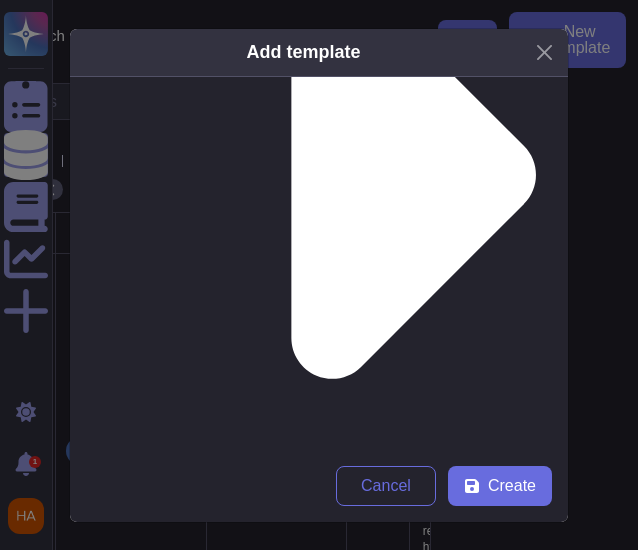 scroll, scrollTop: 400, scrollLeft: 0, axis: vertical 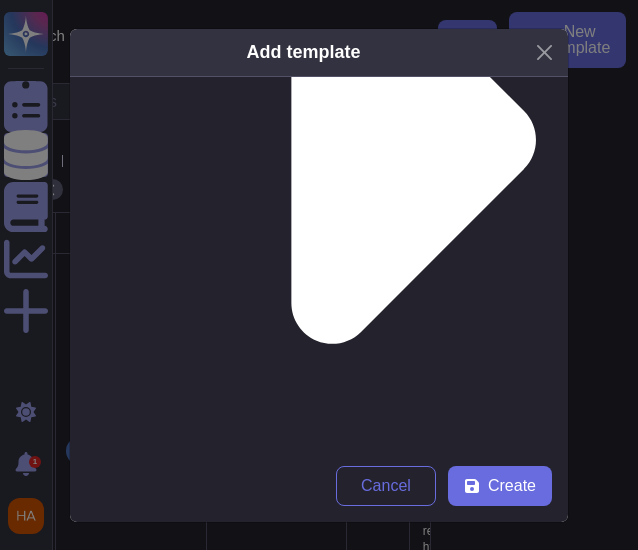 type on "The DX GenAI Rider is a set of legal terms that apply to a customer’s use of any Experience Cloud
generative AI features or products, including agentic AI capabilities." 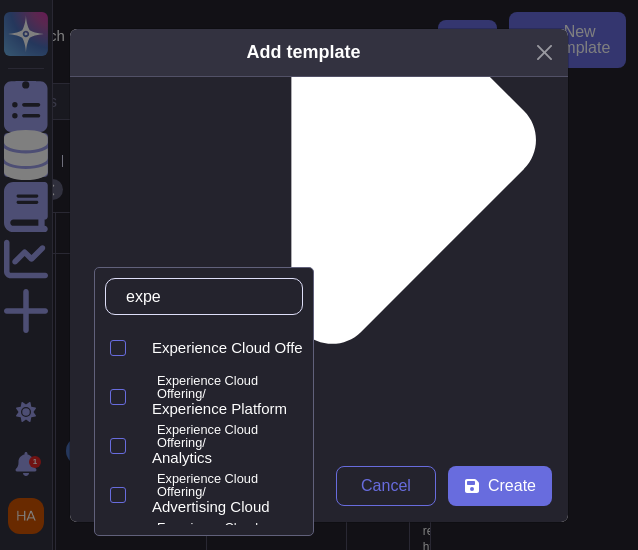 type on "exper" 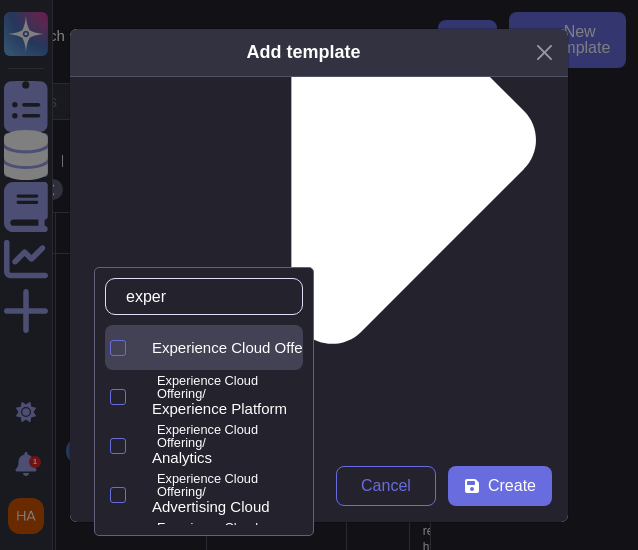 click on "Experience Cloud Offering" at bounding box center [240, 348] 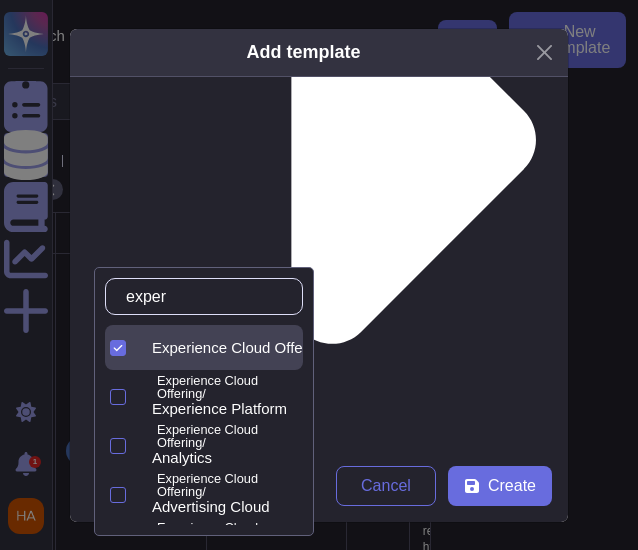 click 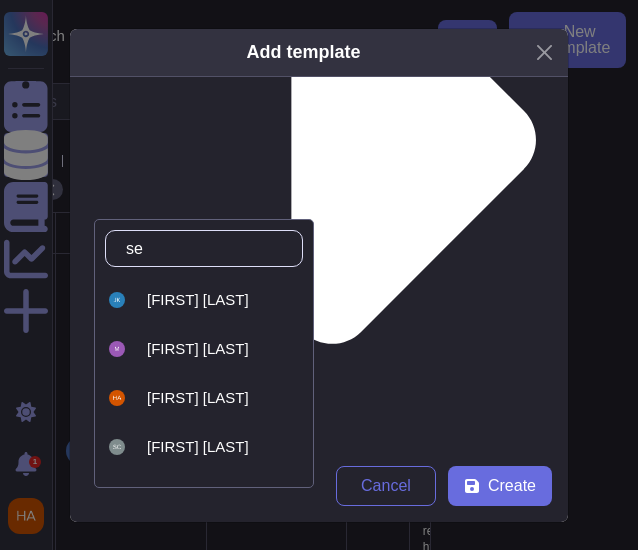 type on "sea" 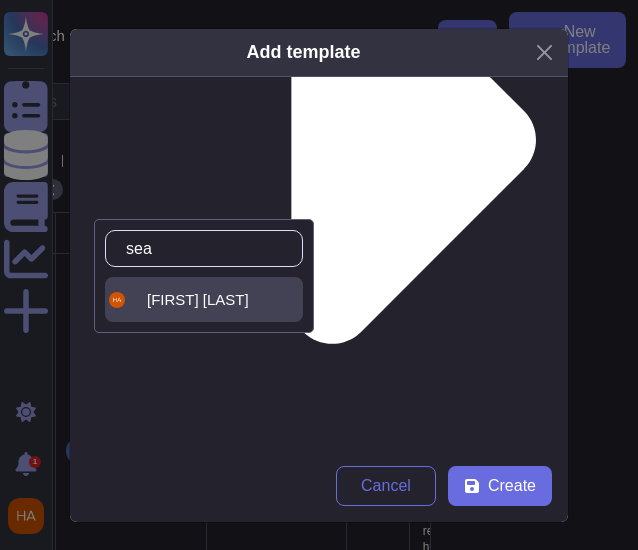 click on "[FIRST] [LAST]" at bounding box center (204, 299) 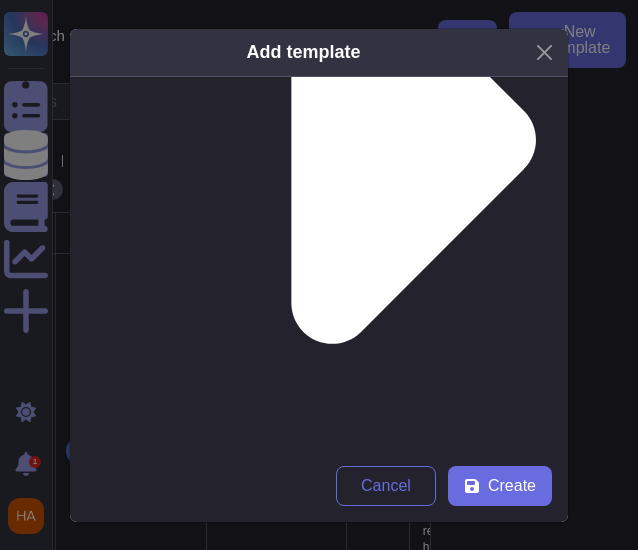 click at bounding box center [305, 1572] 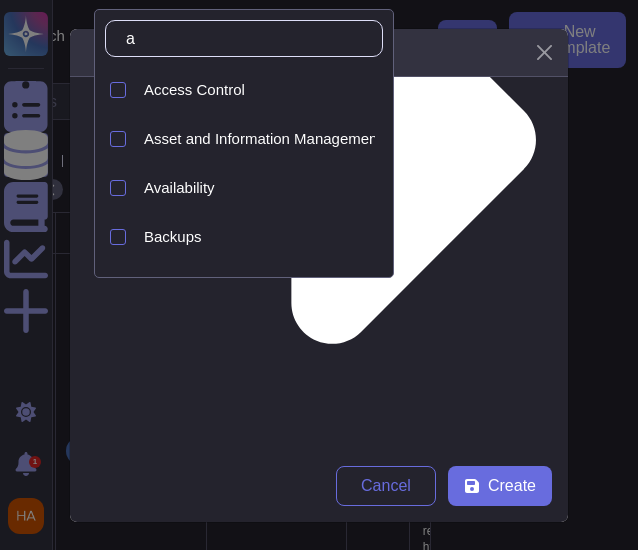 type on "ai" 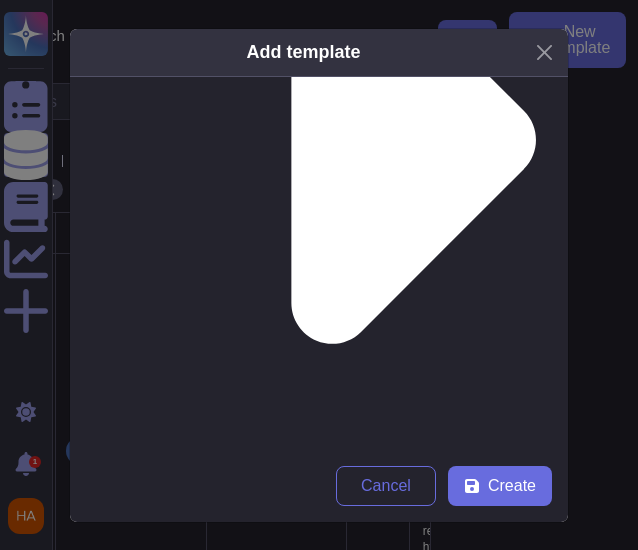 click 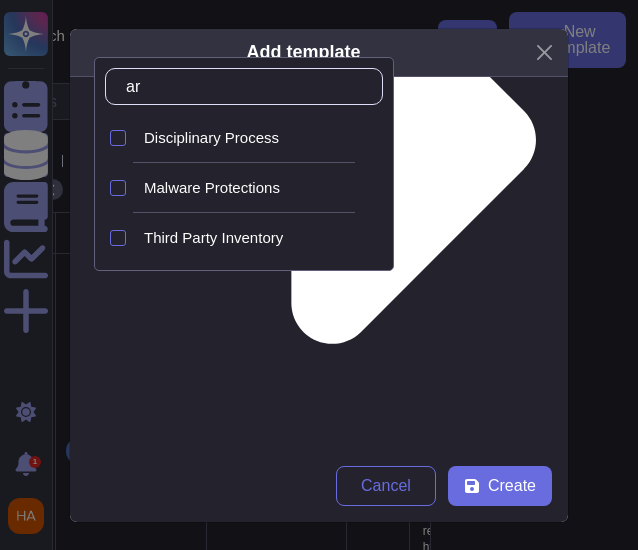 type on "a" 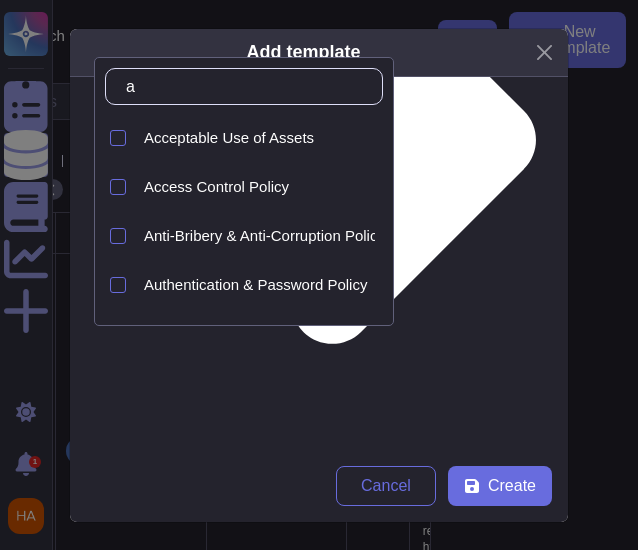 type 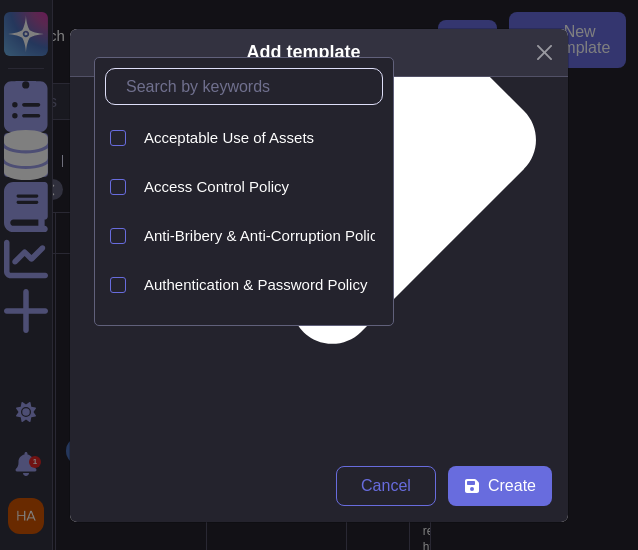 click 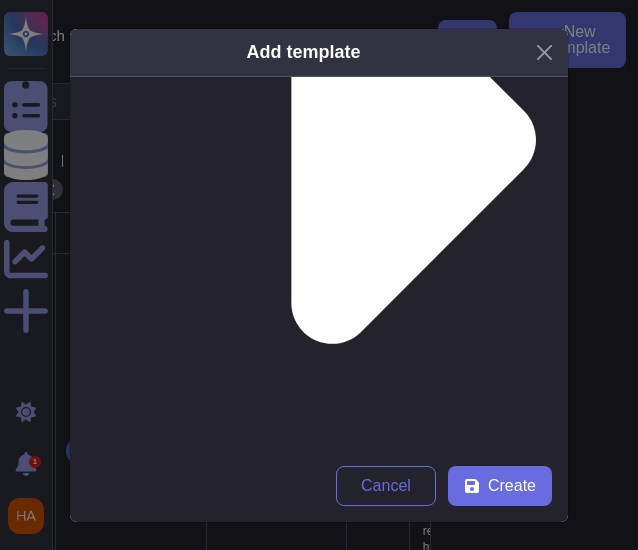 click 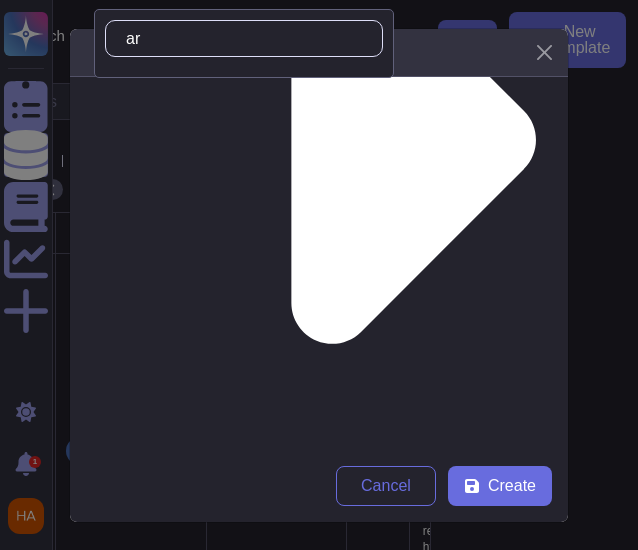 type on "art" 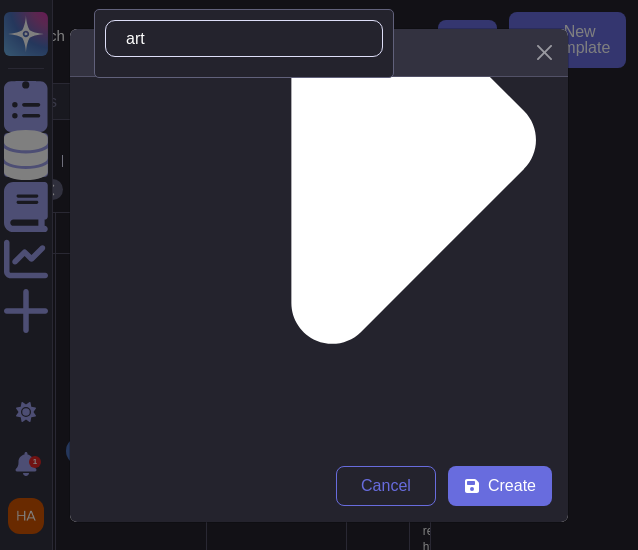 click on "Sections" at bounding box center (319, 1572) 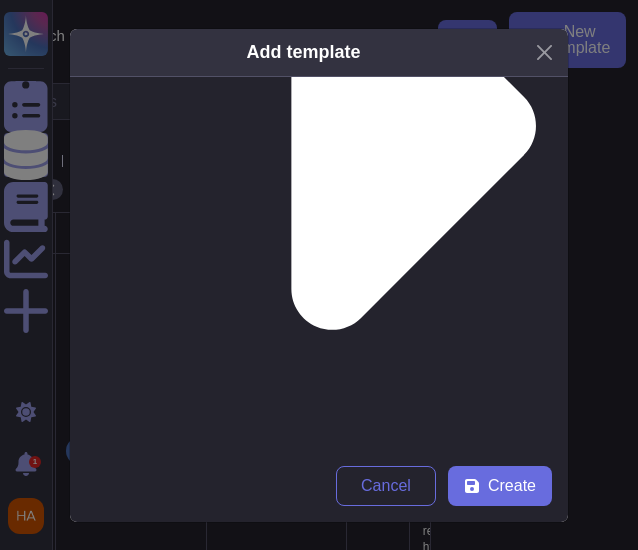 scroll, scrollTop: 428, scrollLeft: 0, axis: vertical 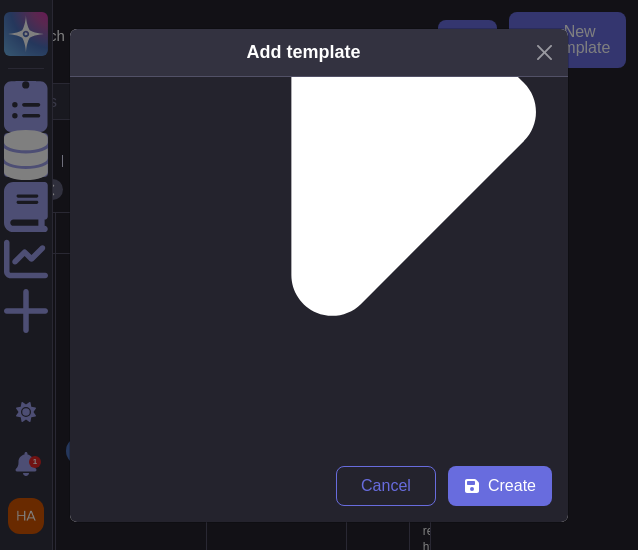 click 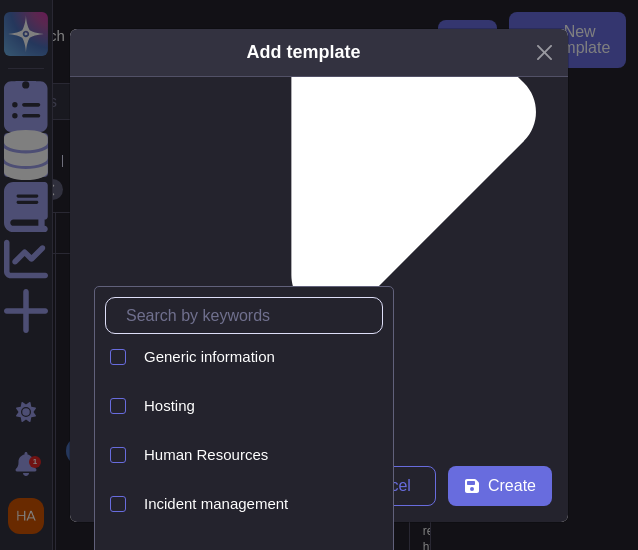 scroll, scrollTop: 452, scrollLeft: 0, axis: vertical 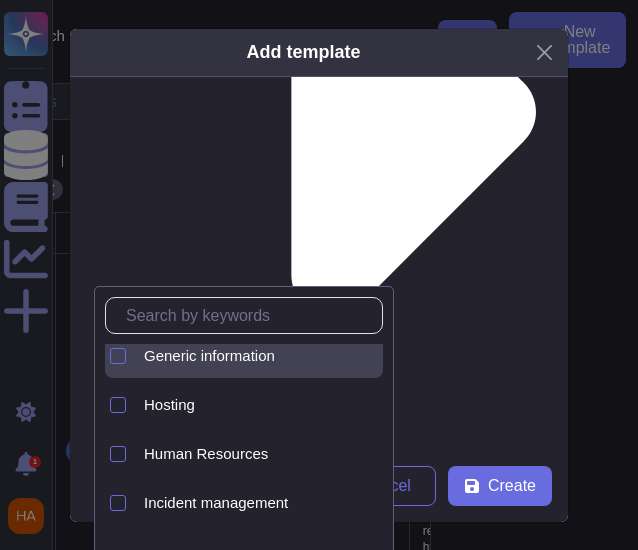 click on "Generic information" at bounding box center (209, 356) 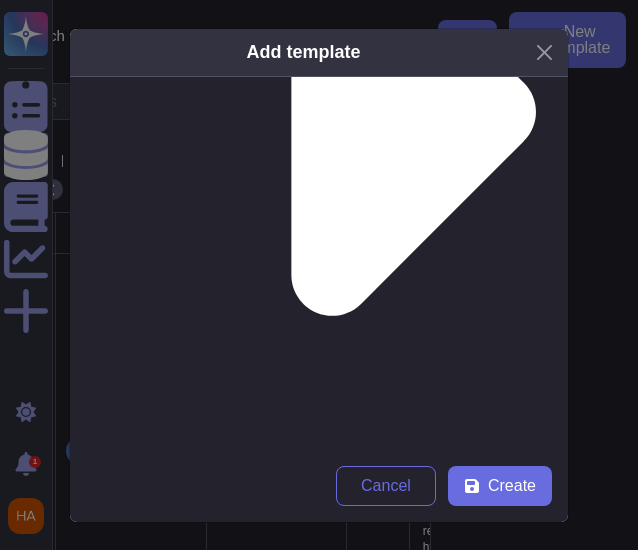 click on "Sub-sections" at bounding box center [319, 1592] 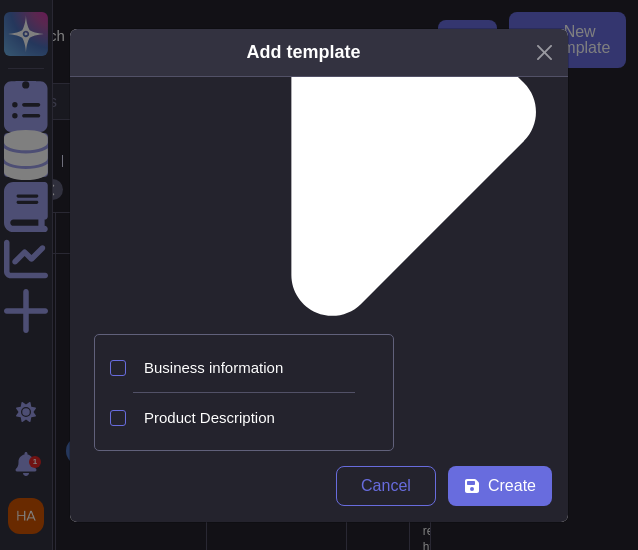 click 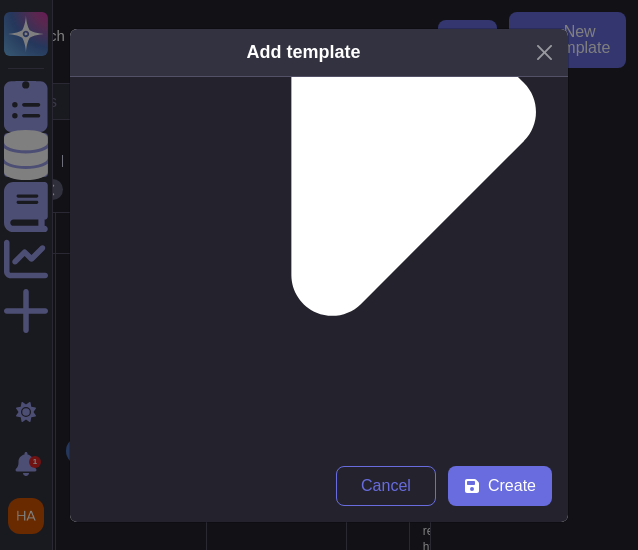 click 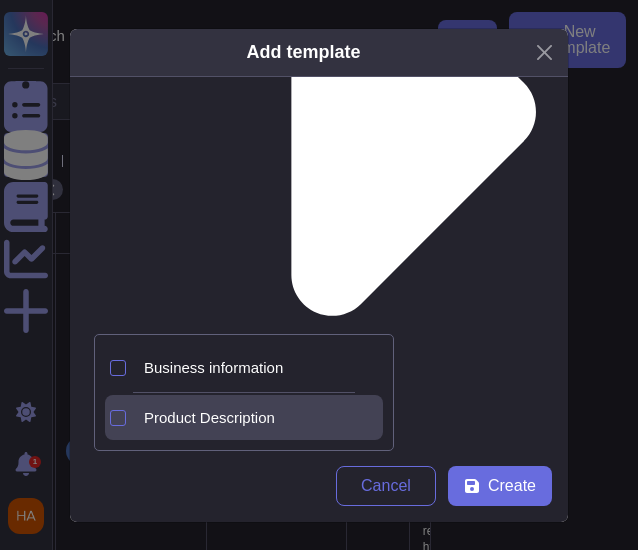 click on "Product Description" at bounding box center (259, 418) 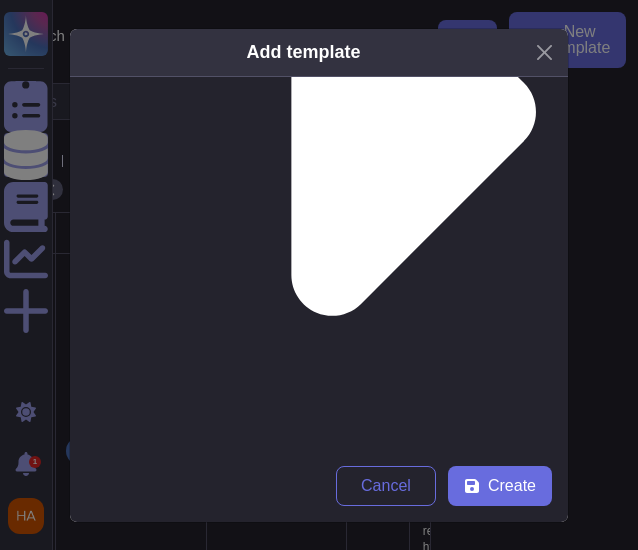click on "Generic information" at bounding box center [319, 1544] 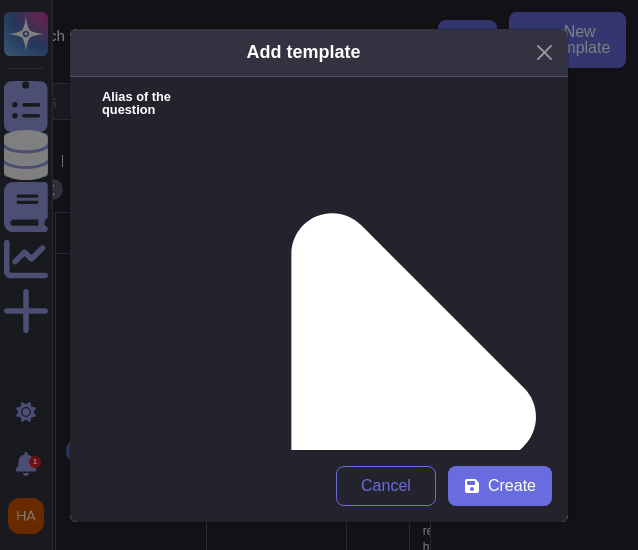 scroll, scrollTop: 124, scrollLeft: 0, axis: vertical 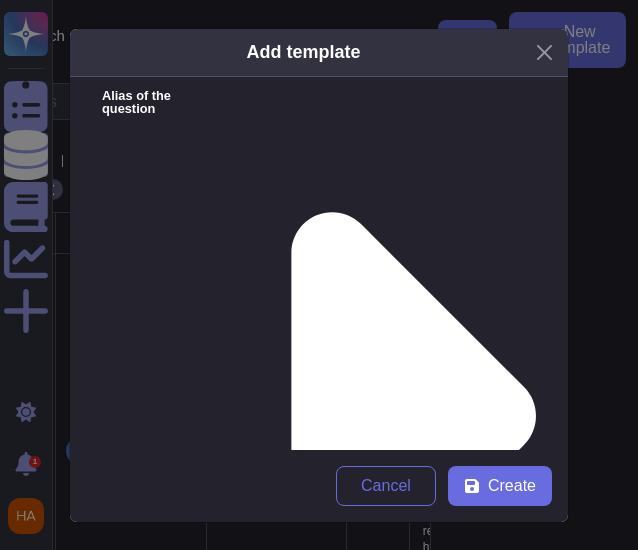 click on "Tags" at bounding box center (209, 1704) 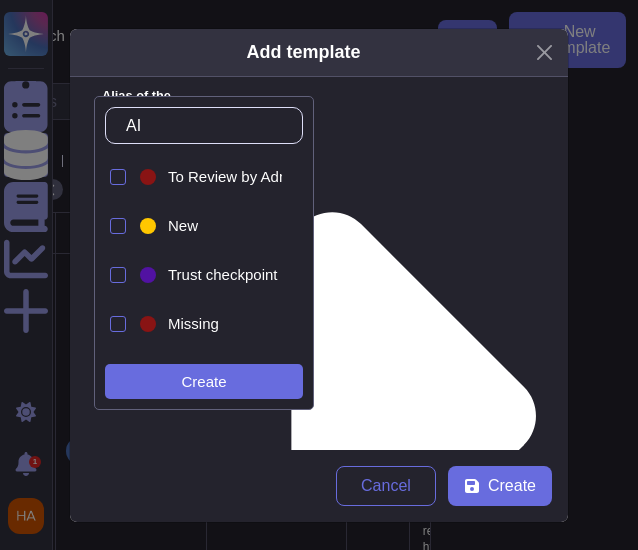 type on "A" 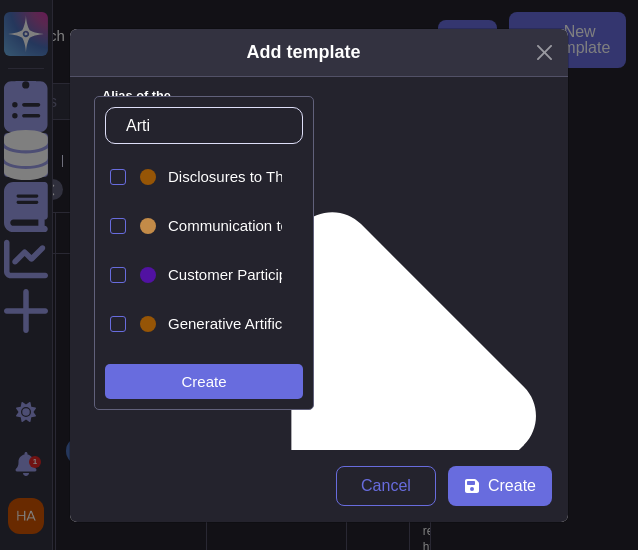 type on "Artif" 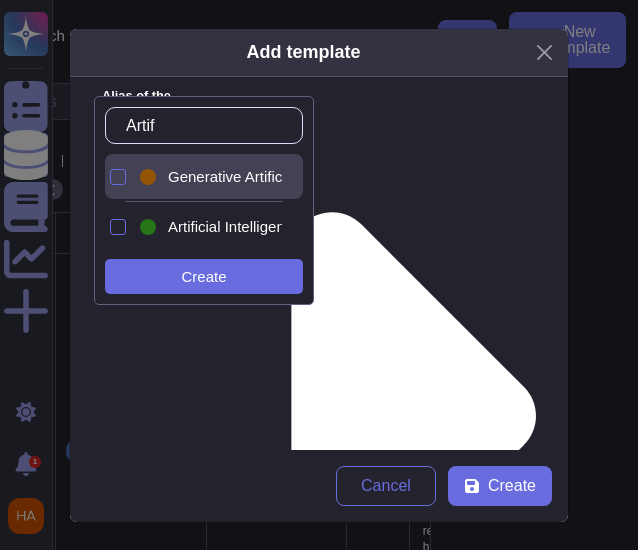 click on "Generative Artificial Intelligence" at bounding box center [209, 176] 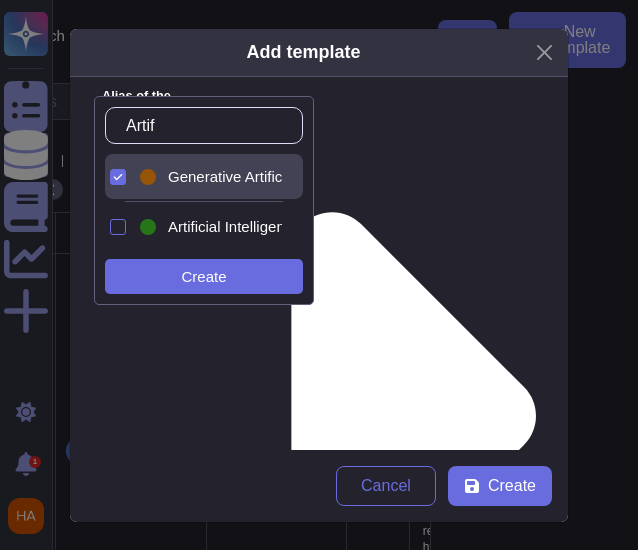 scroll, scrollTop: 126, scrollLeft: 0, axis: vertical 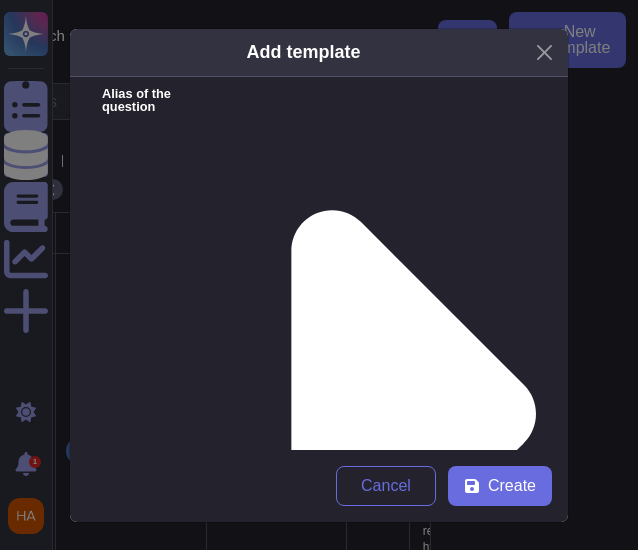 drag, startPoint x: 489, startPoint y: 439, endPoint x: 474, endPoint y: 399, distance: 42.72002 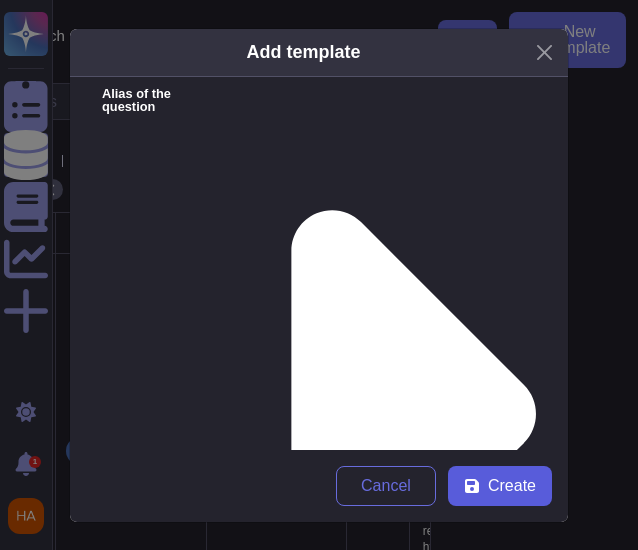 click on "Create" at bounding box center (500, 486) 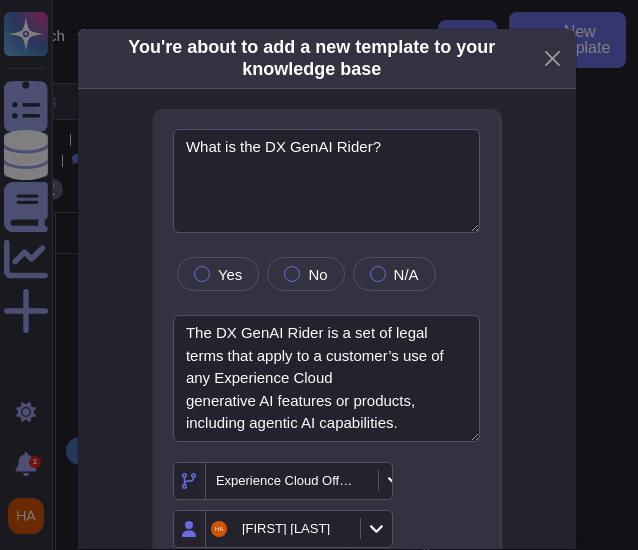 type on "What is the DX GenAI Rider?" 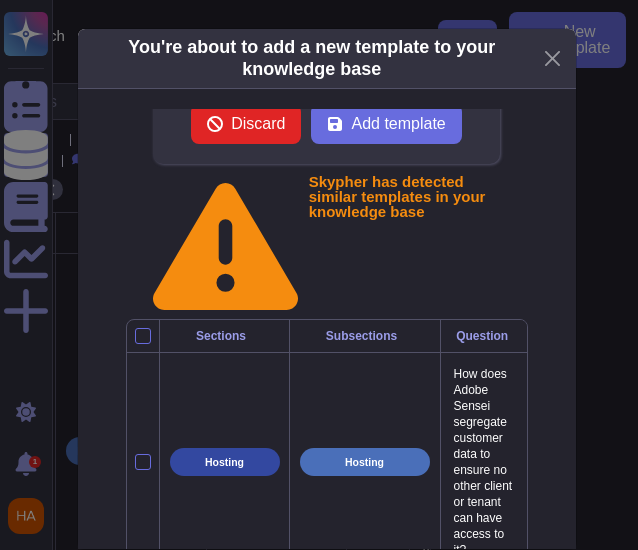 scroll, scrollTop: 609, scrollLeft: 0, axis: vertical 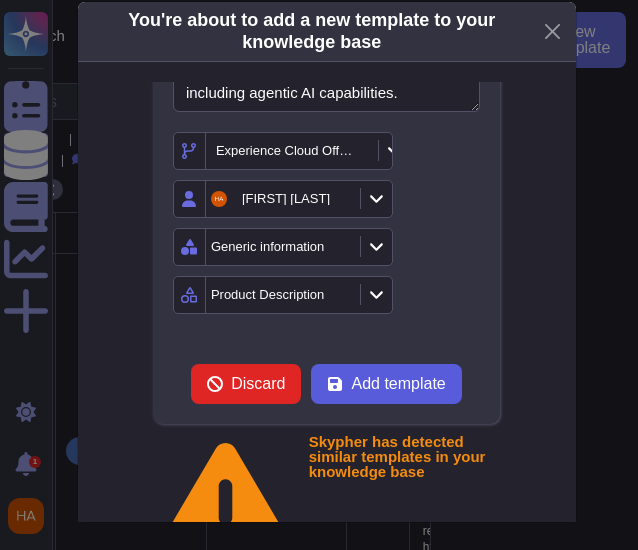 click on "Add template" at bounding box center (398, 384) 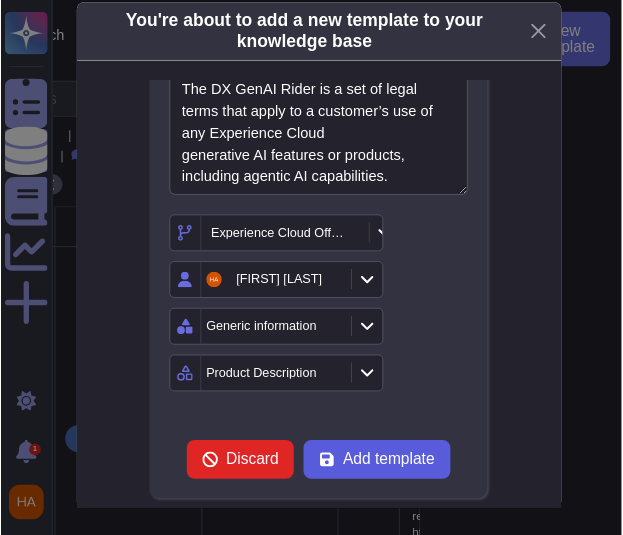 scroll, scrollTop: 228, scrollLeft: 0, axis: vertical 